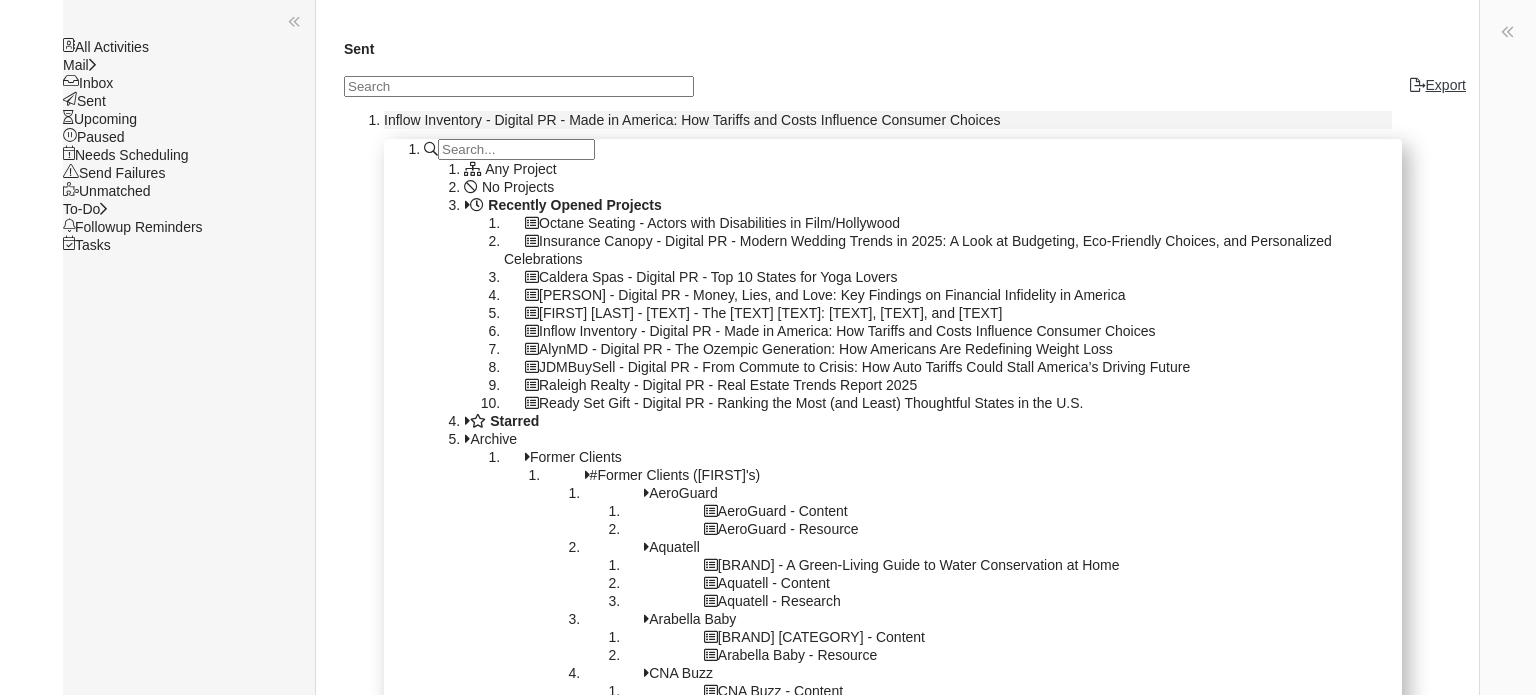 scroll, scrollTop: 0, scrollLeft: 0, axis: both 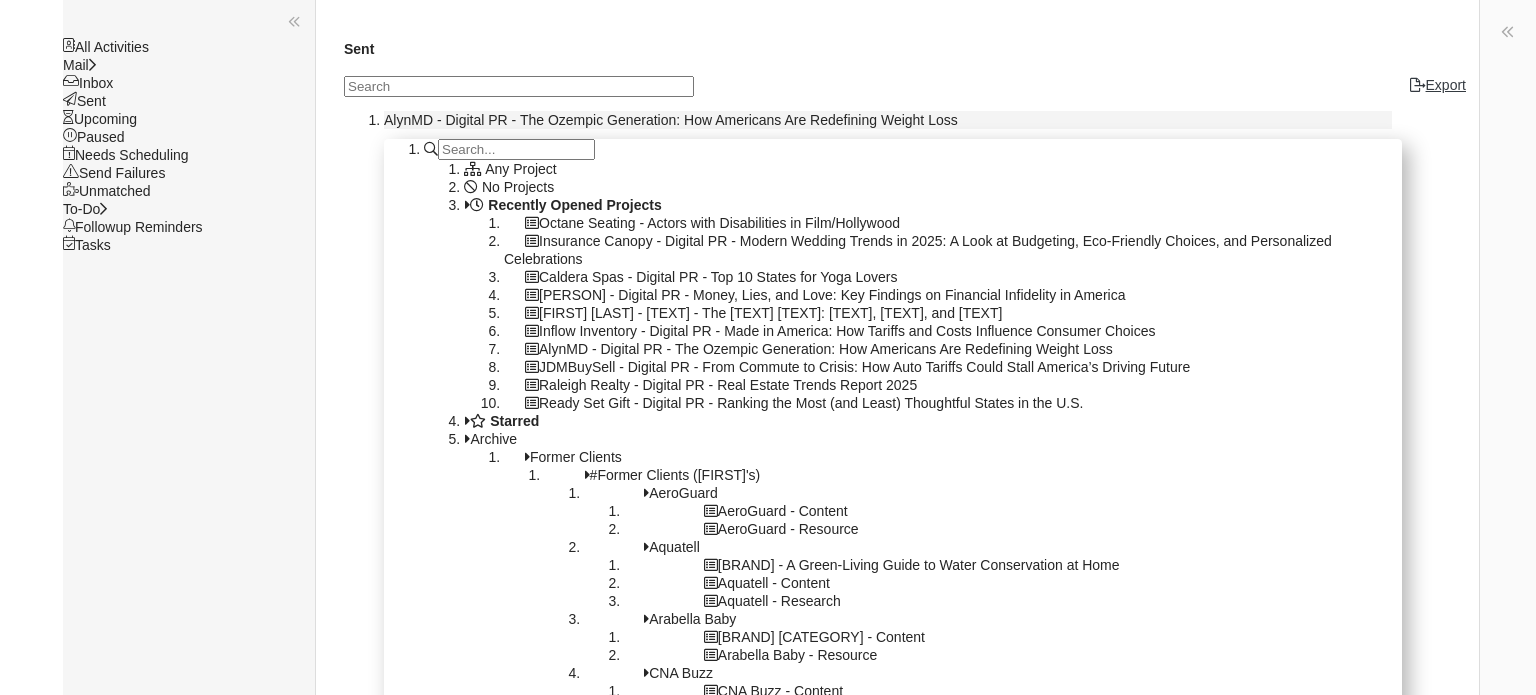click on "Projects" at bounding box center (95, 439) 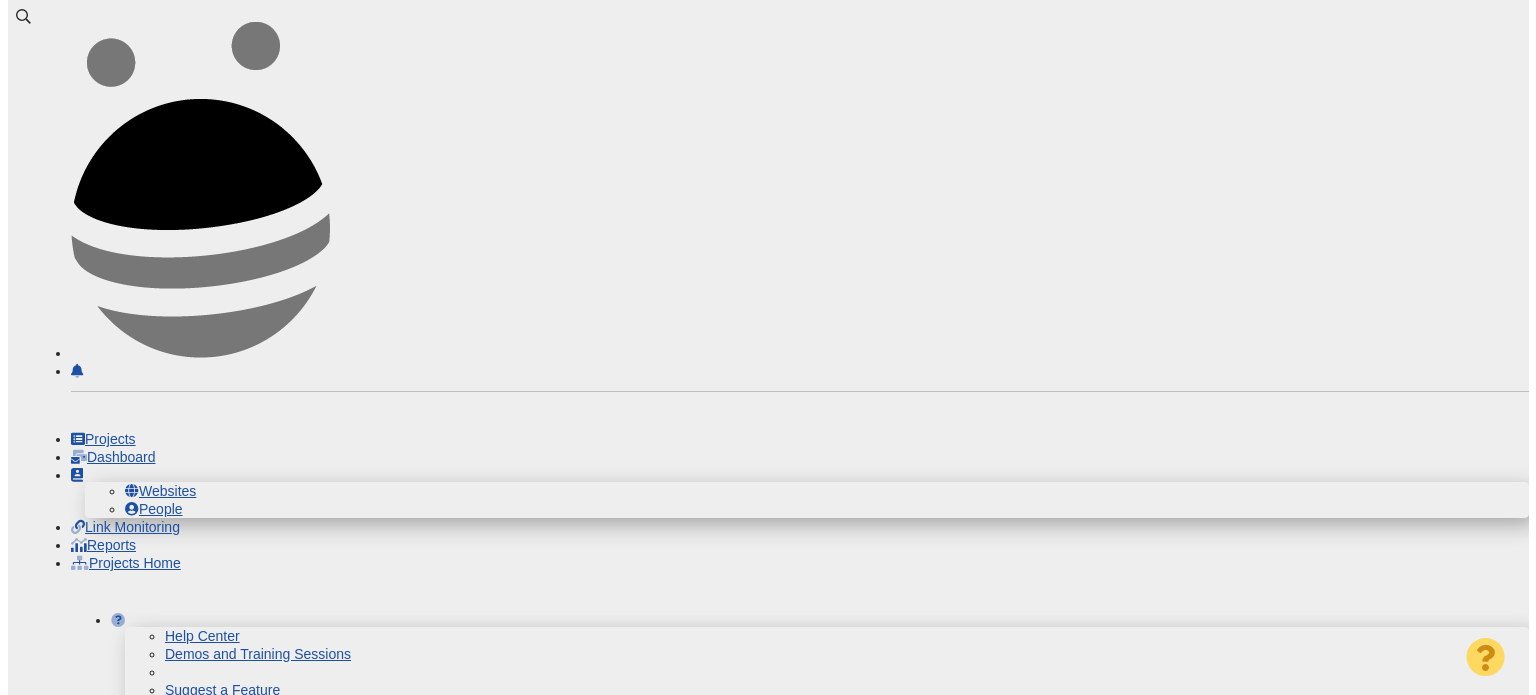 scroll, scrollTop: 0, scrollLeft: 0, axis: both 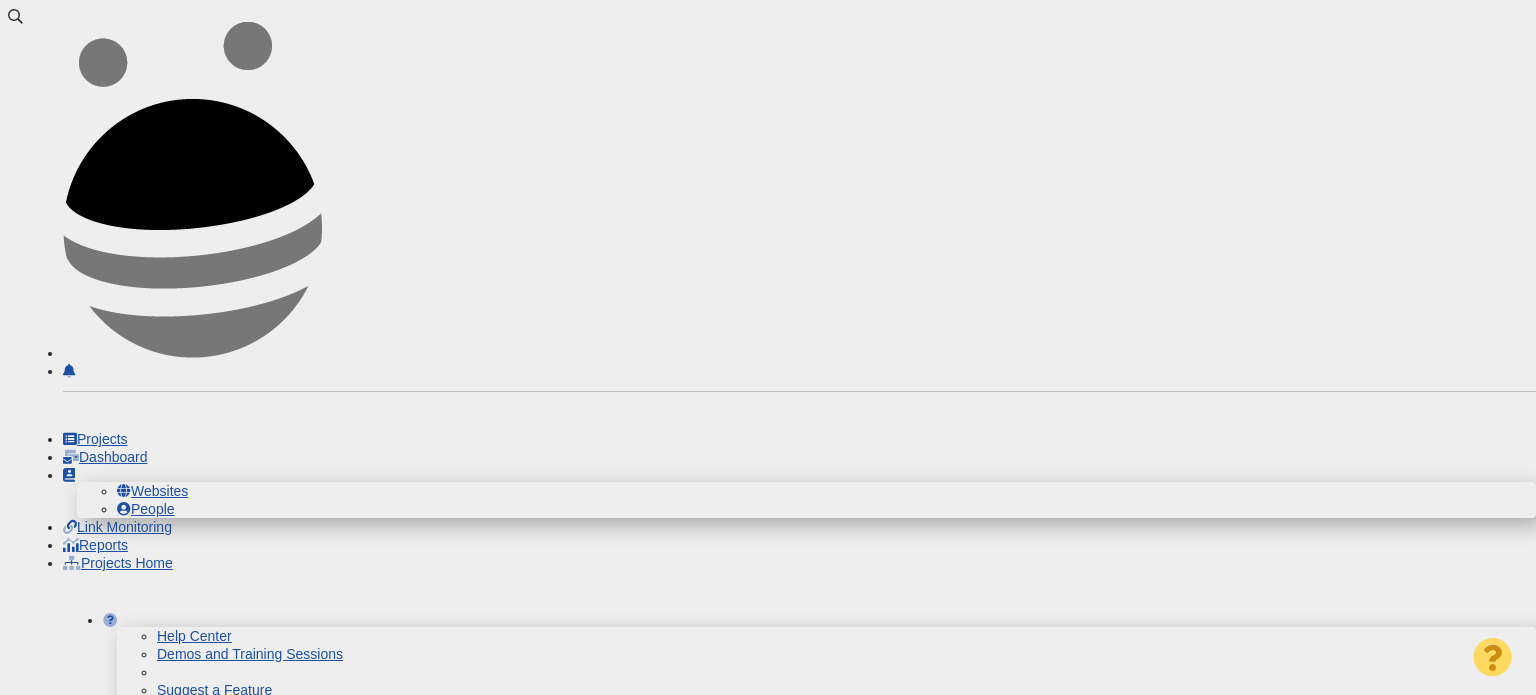 click on "Inflow Inventory - Digital PR - Made in America: How Tariffs and Costs Influence Consumer Choices" at bounding box center (252, 937) 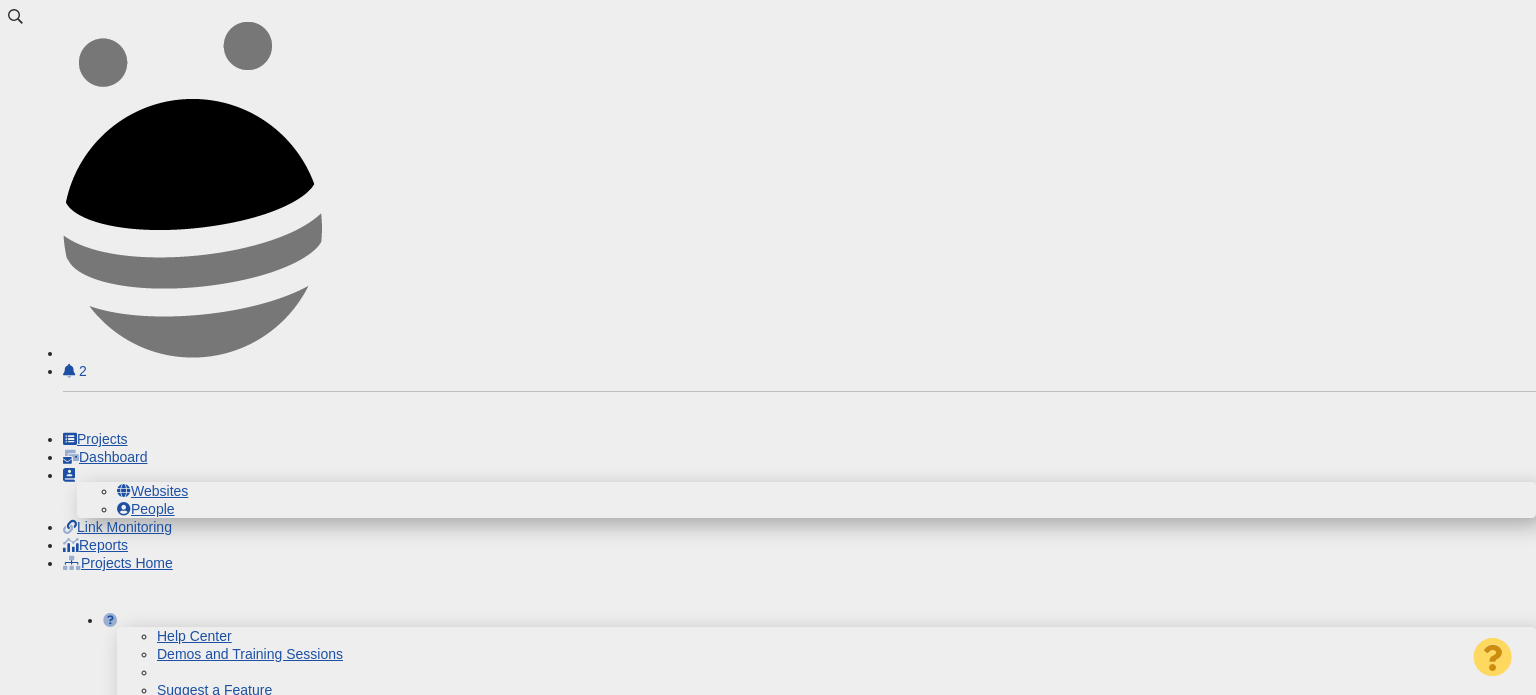 scroll, scrollTop: 815, scrollLeft: 0, axis: vertical 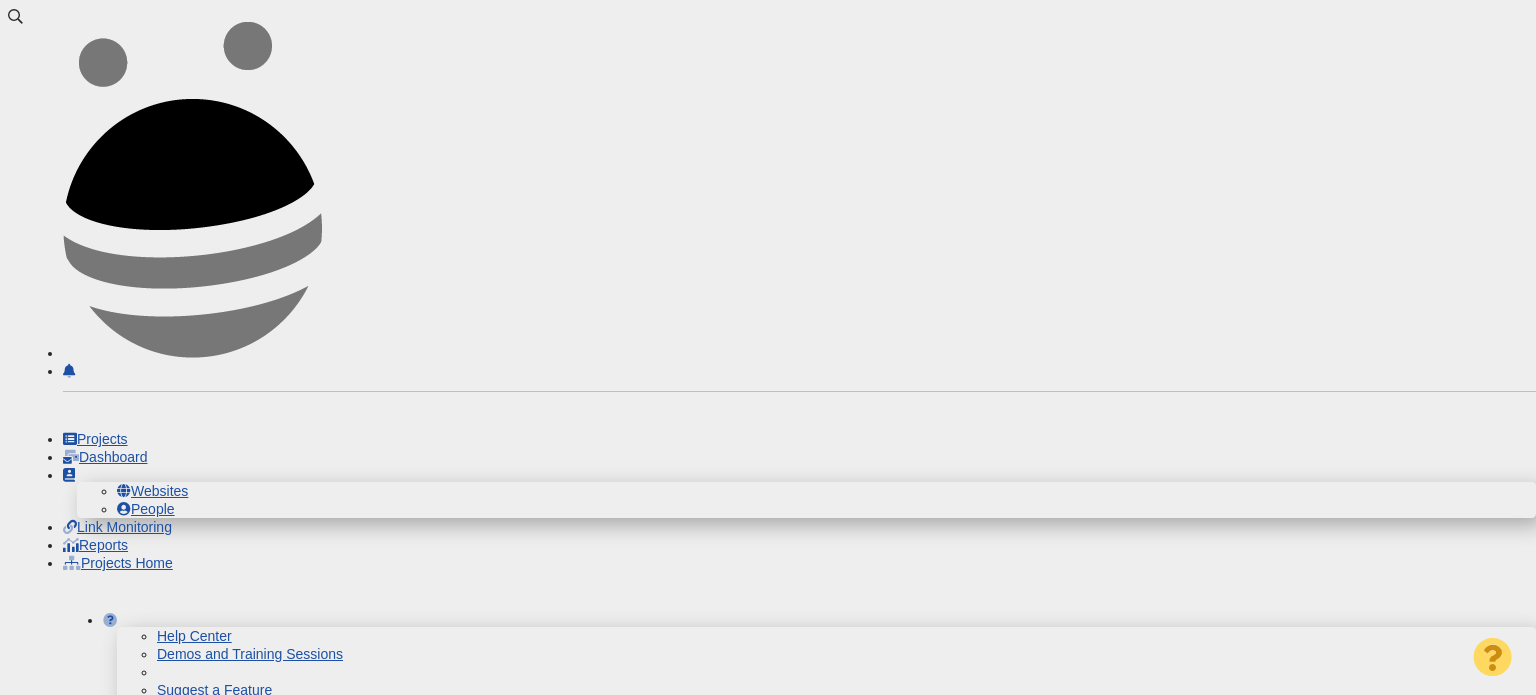 click on "Filter  2" at bounding box center [764, 6565] 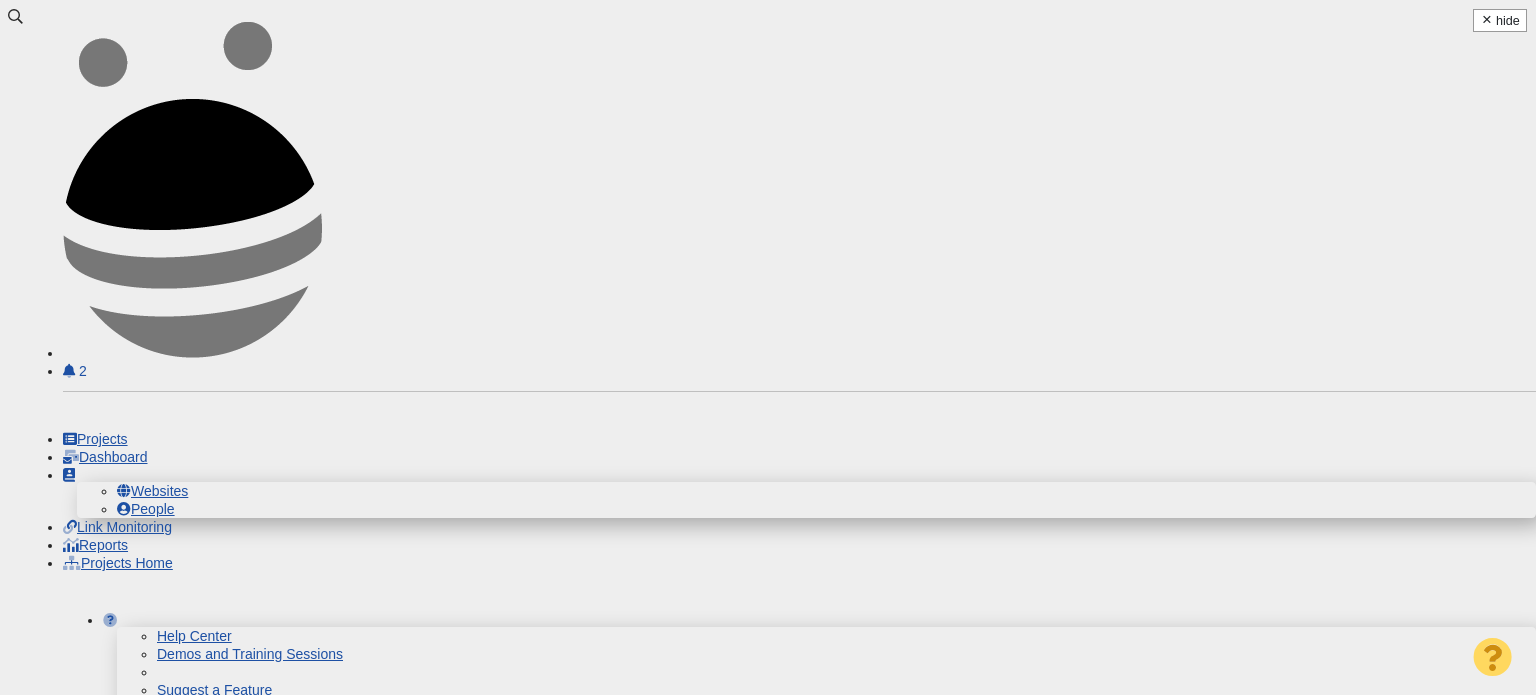 click on "Relationship Stage" at bounding box center [201, 1048] 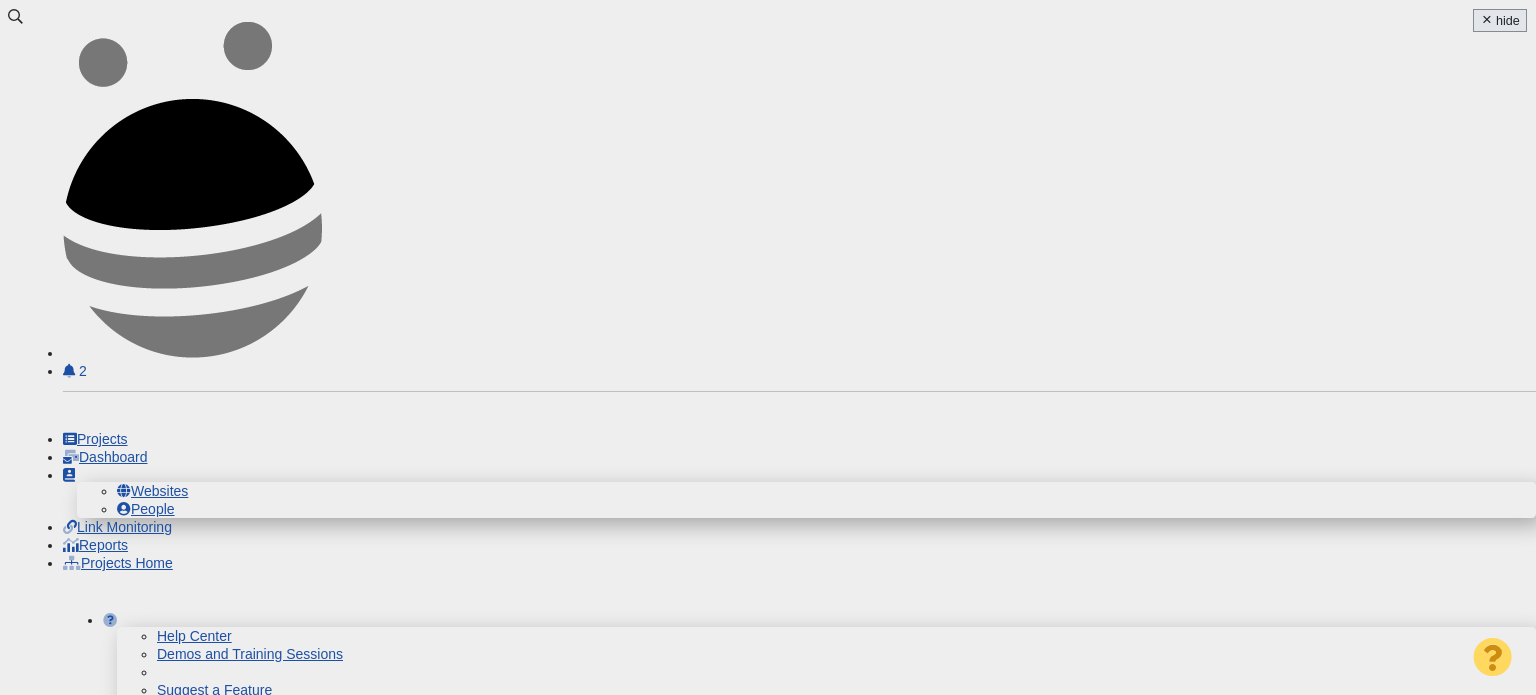 click on "Done" at bounding box center [1500, 20] 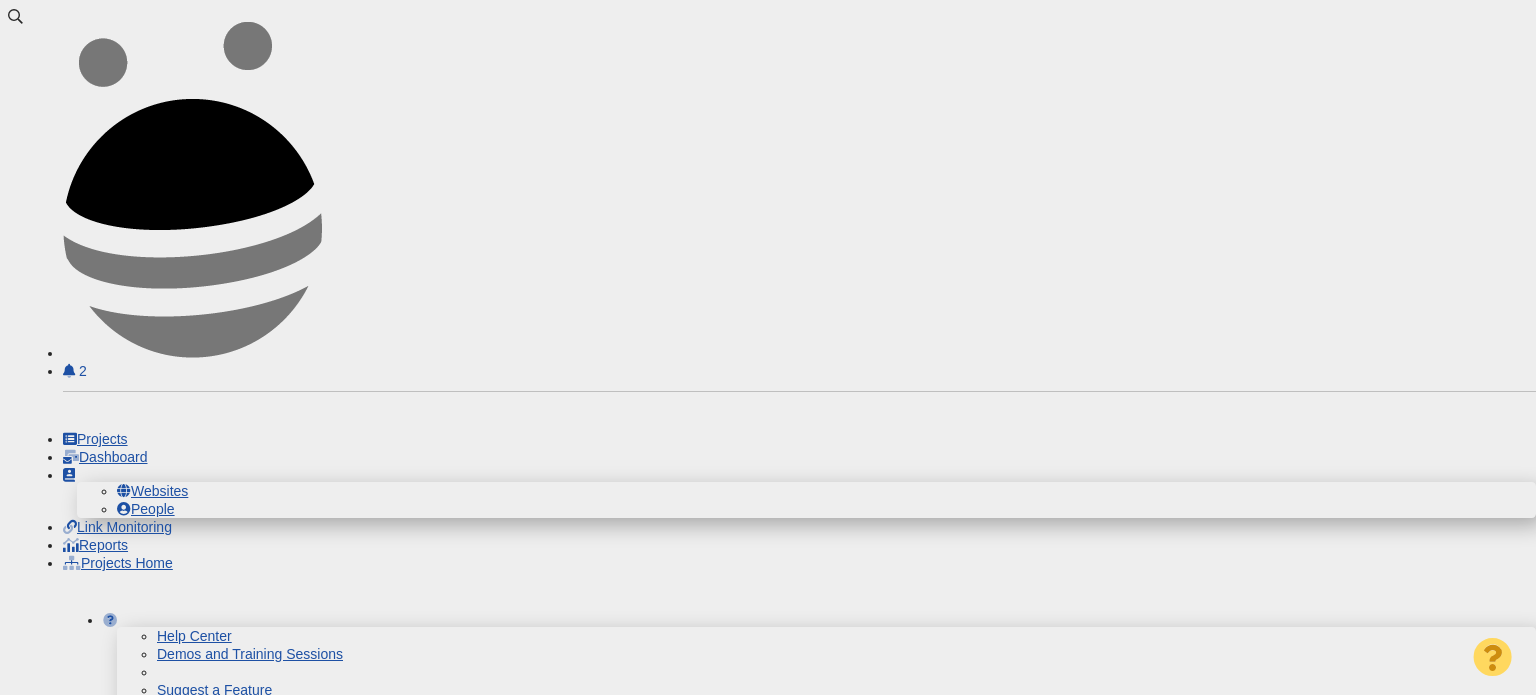 click on "AlynMD - Digital PR - The Ozempic Generation: How Americans Are Redefining Weight Loss" at bounding box center (252, 937) 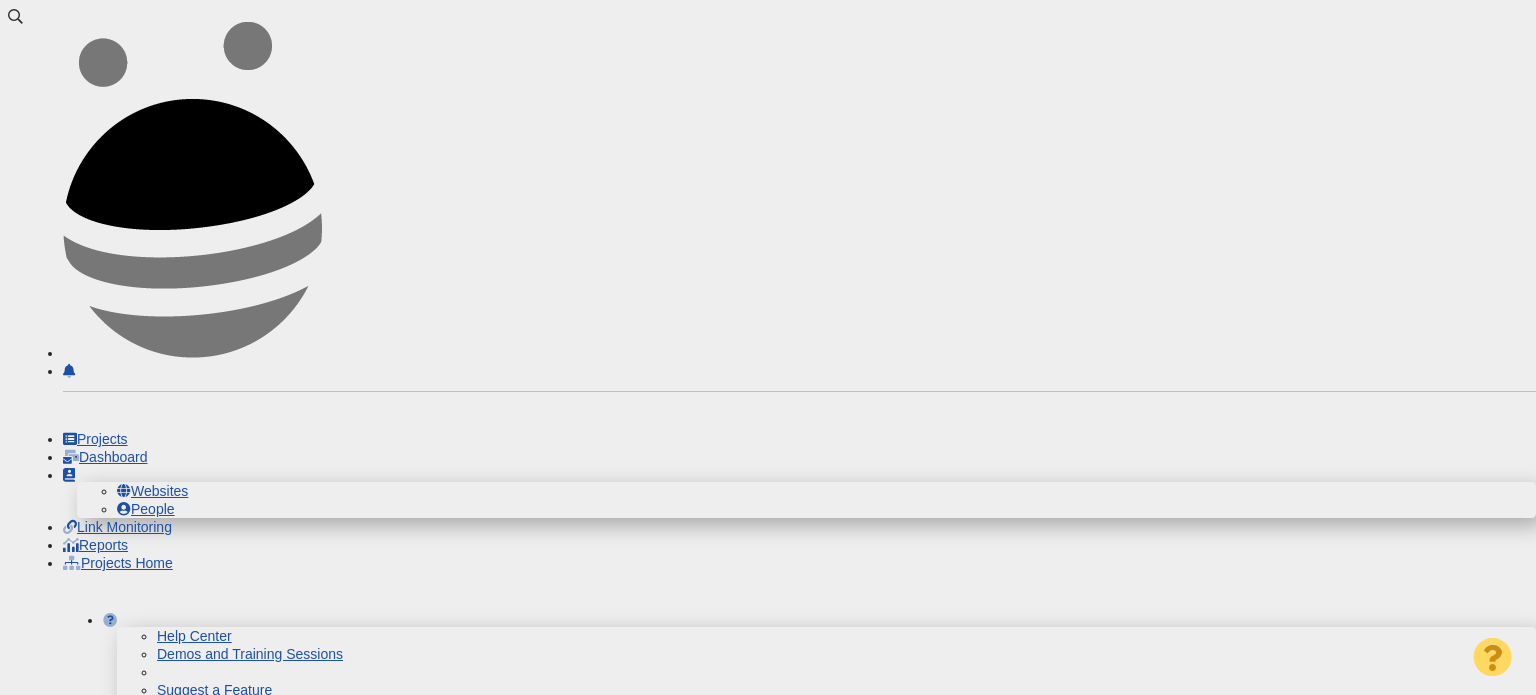scroll, scrollTop: 0, scrollLeft: 0, axis: both 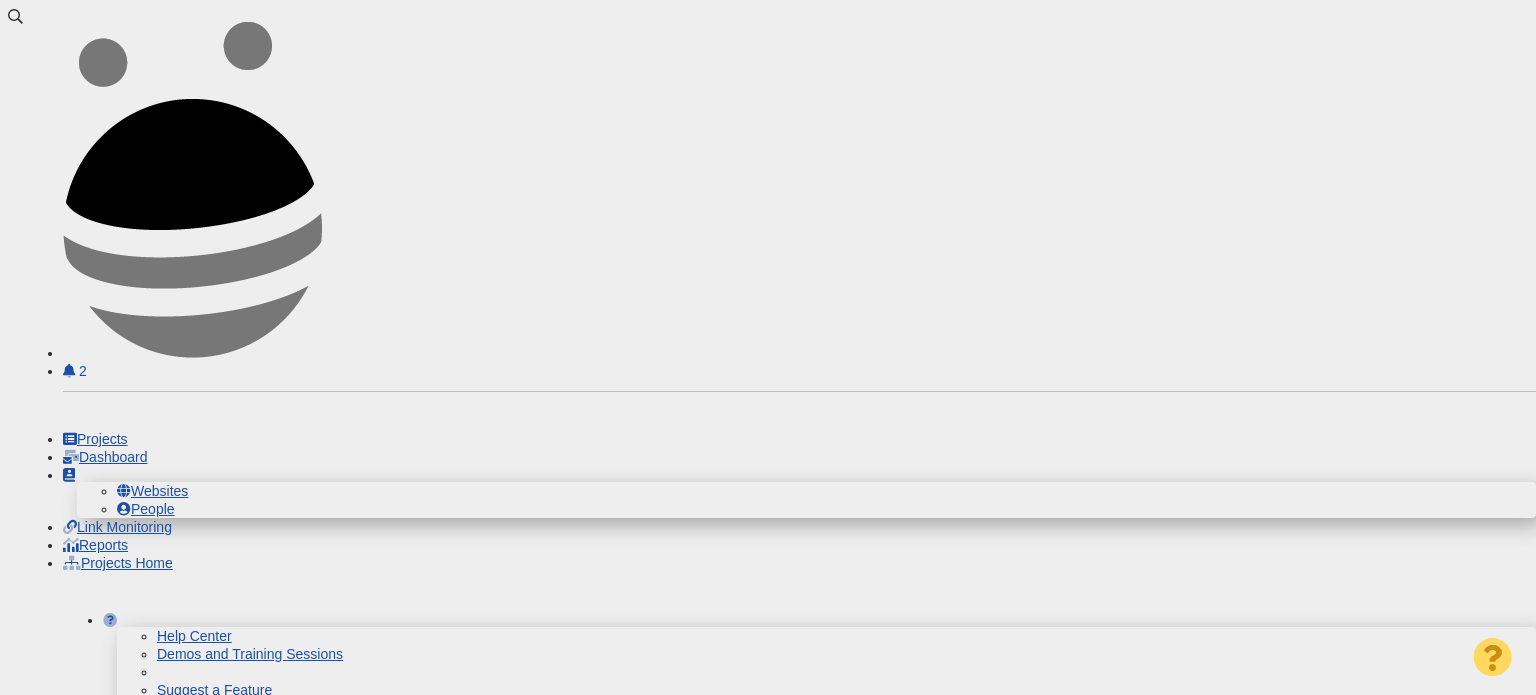 click on "[FIRST] [LAST] - [TEXT]" at bounding box center [252, 937] 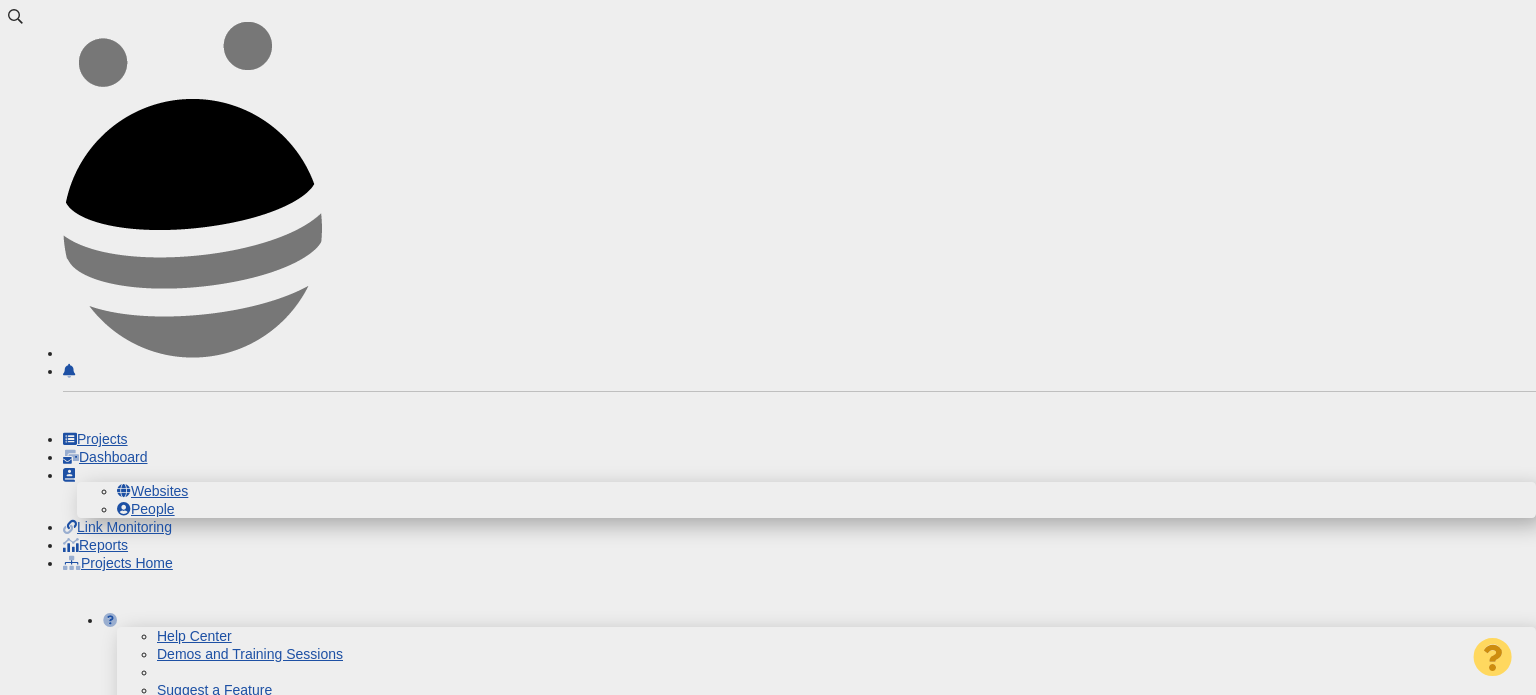 scroll, scrollTop: 0, scrollLeft: 0, axis: both 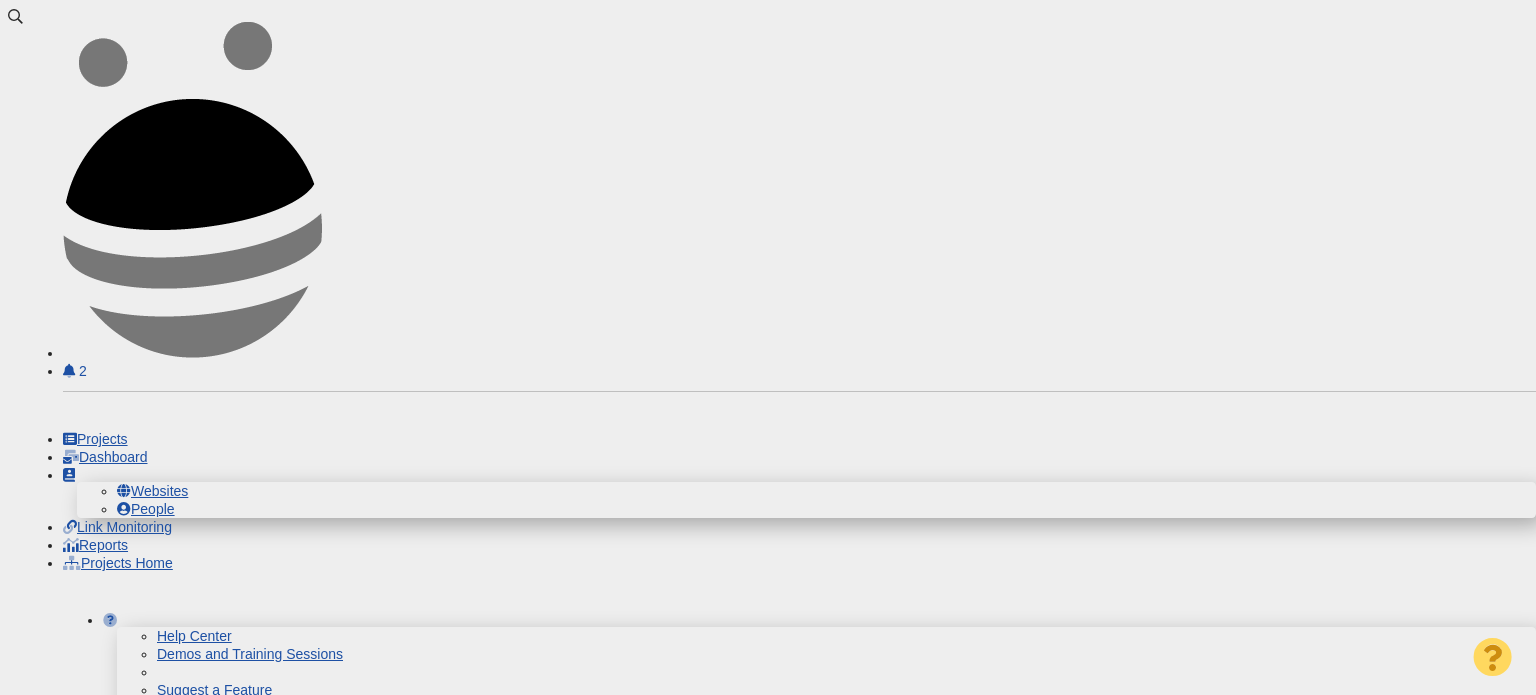 click on "Insurance Canopy - Digital PR - Modern Wedding Trends in 2025: A Look at Budgeting, Eco-Friendly Choices, and Personalized Celebrations" at bounding box center (252, 946) 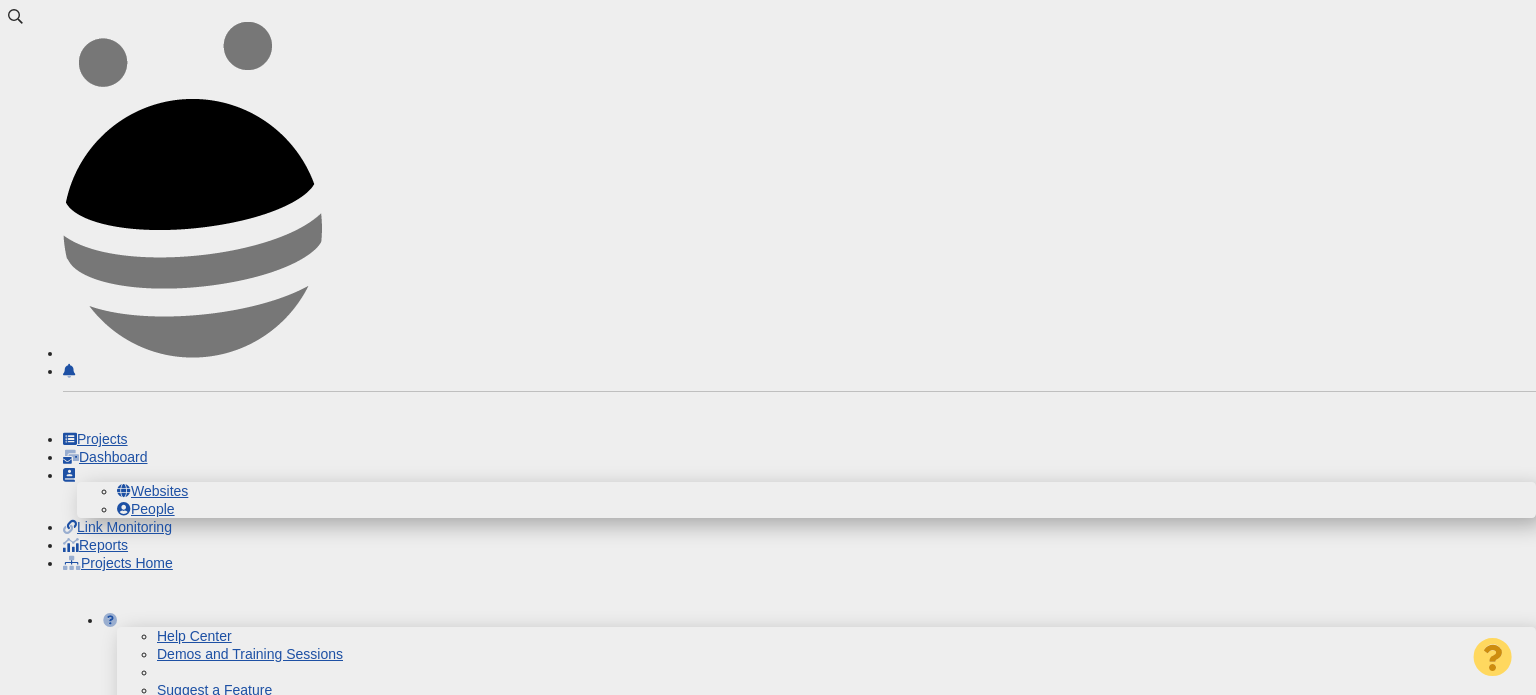 scroll, scrollTop: 0, scrollLeft: 0, axis: both 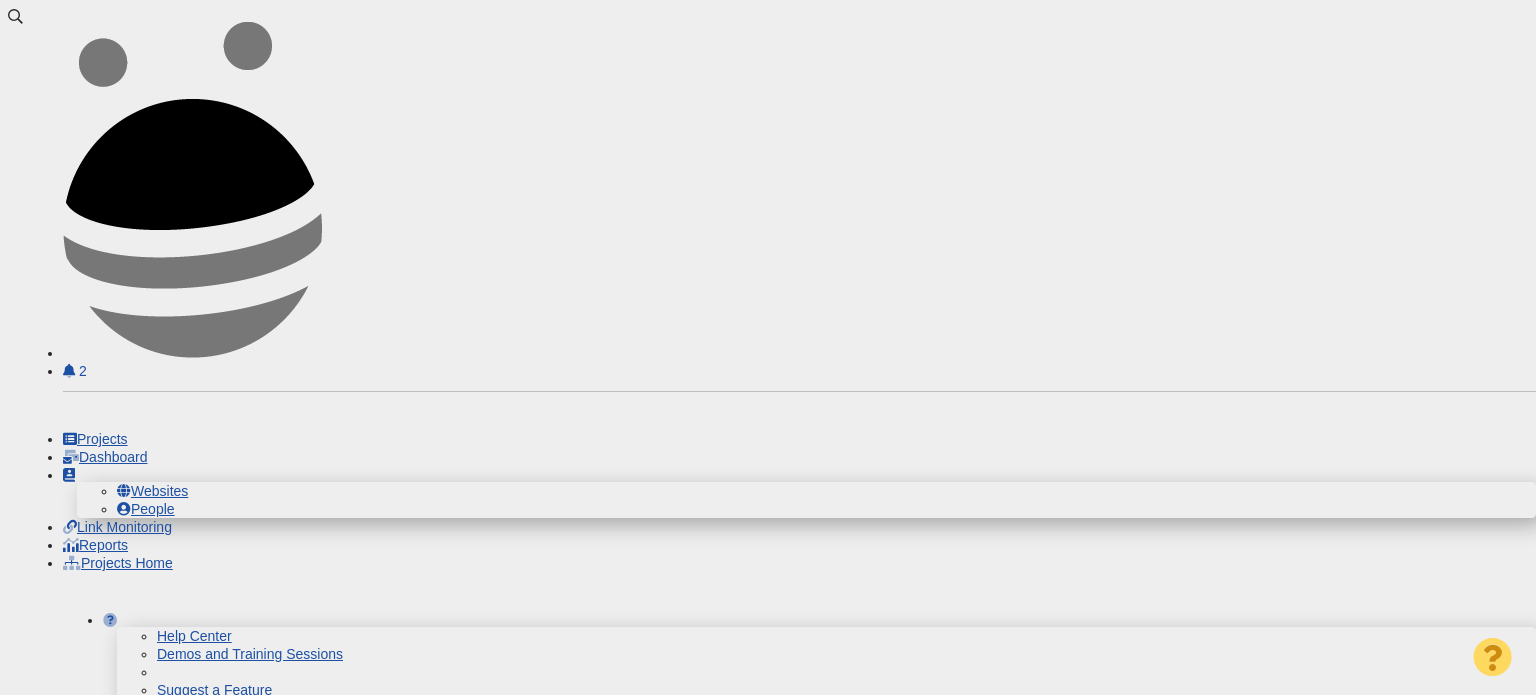 click on "Ready Set Gift - Digital PR - Ranking the Most (and Least) Thoughtful States in the U.S." at bounding box center (252, 937) 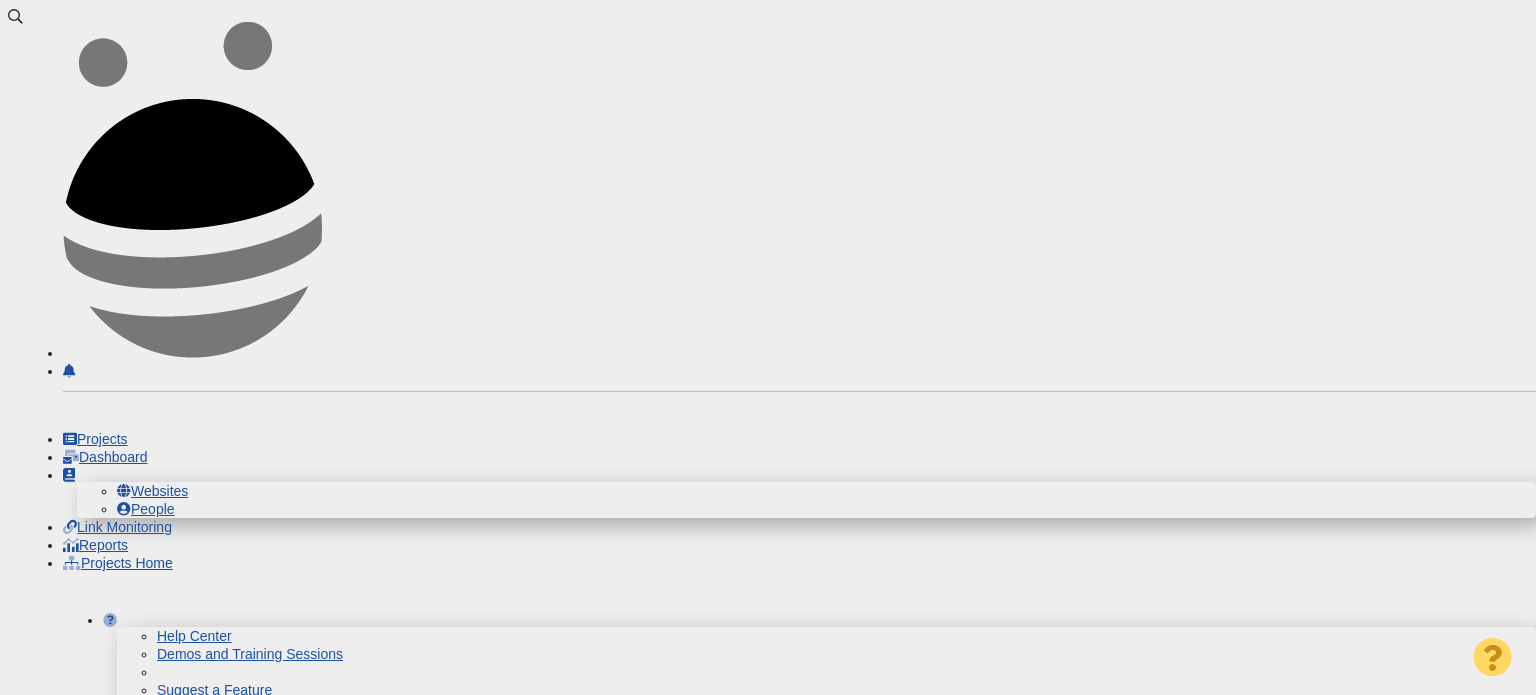 scroll, scrollTop: 0, scrollLeft: 0, axis: both 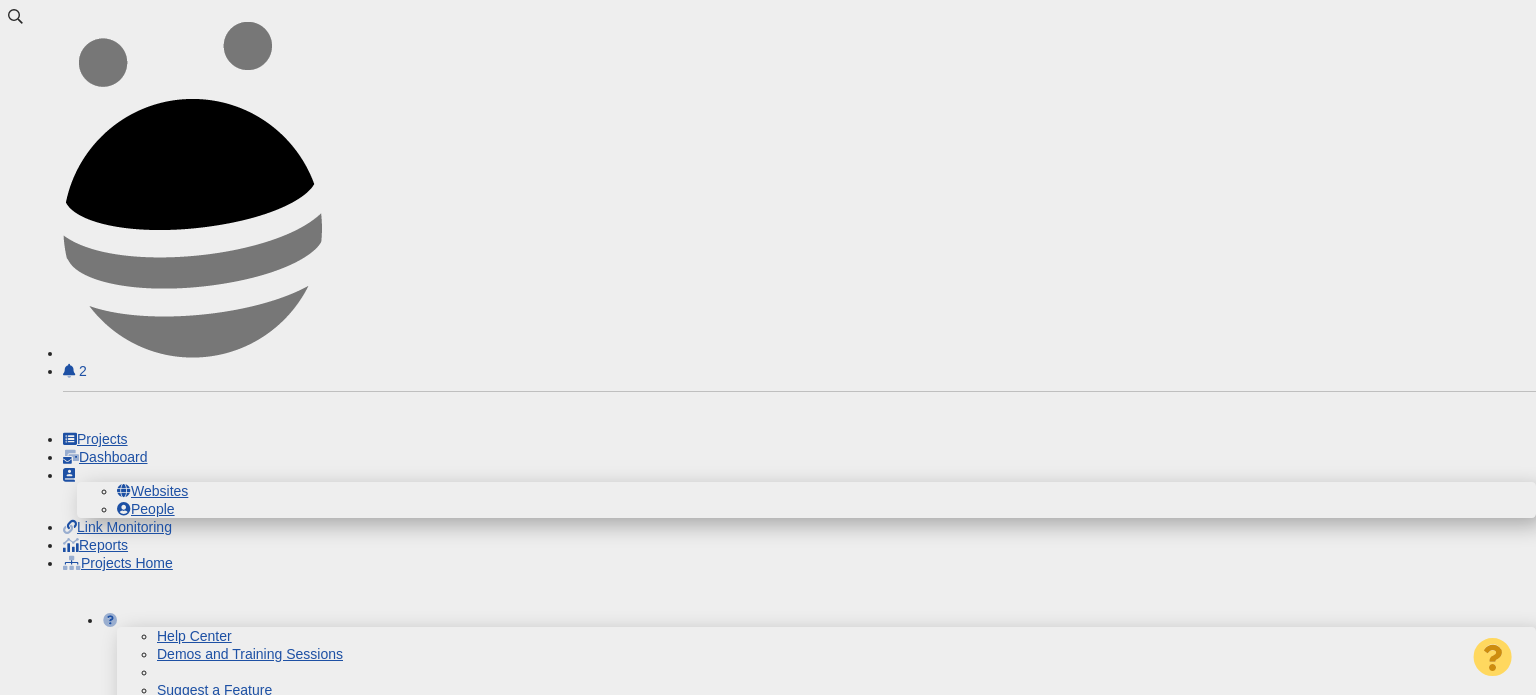 click at bounding box center [658, 6602] 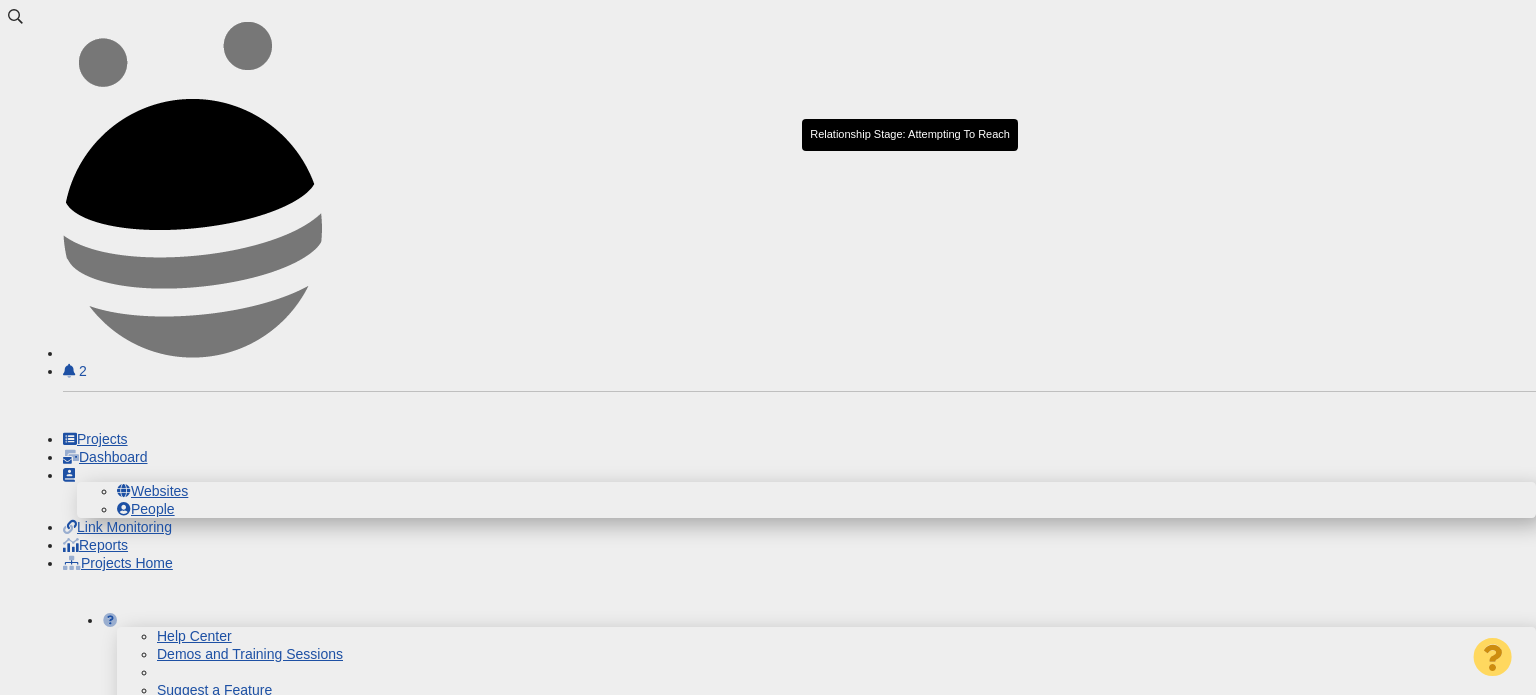 type on "[LOCATION]" 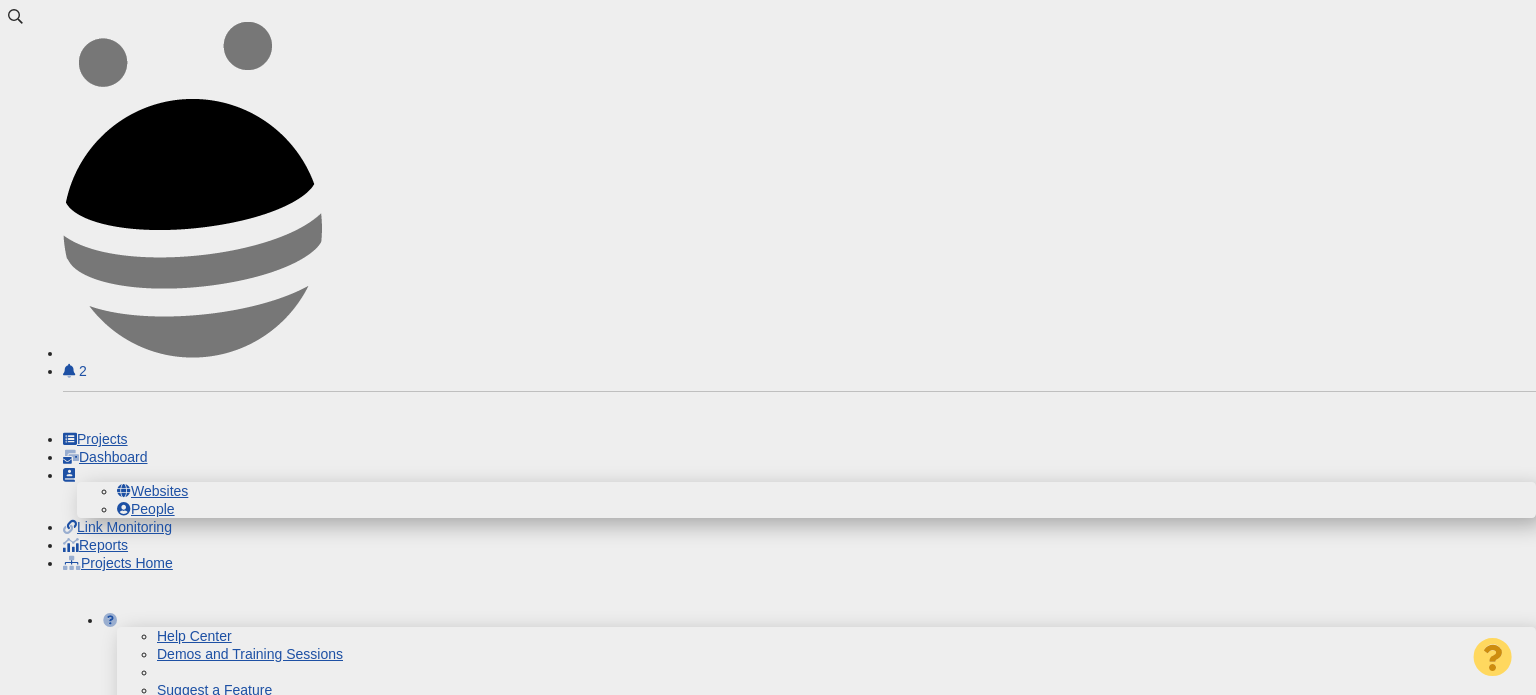 click at bounding box center [927, 6601] 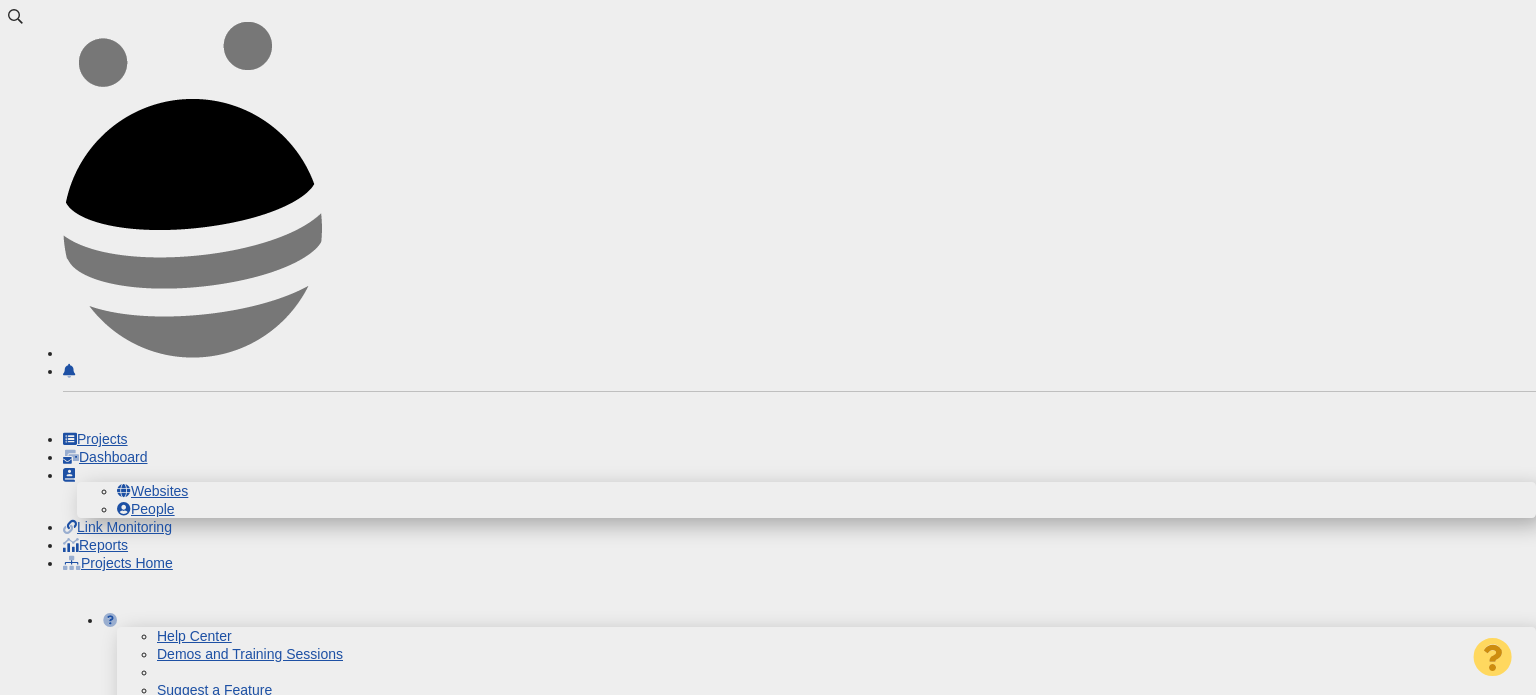 scroll, scrollTop: 0, scrollLeft: 0, axis: both 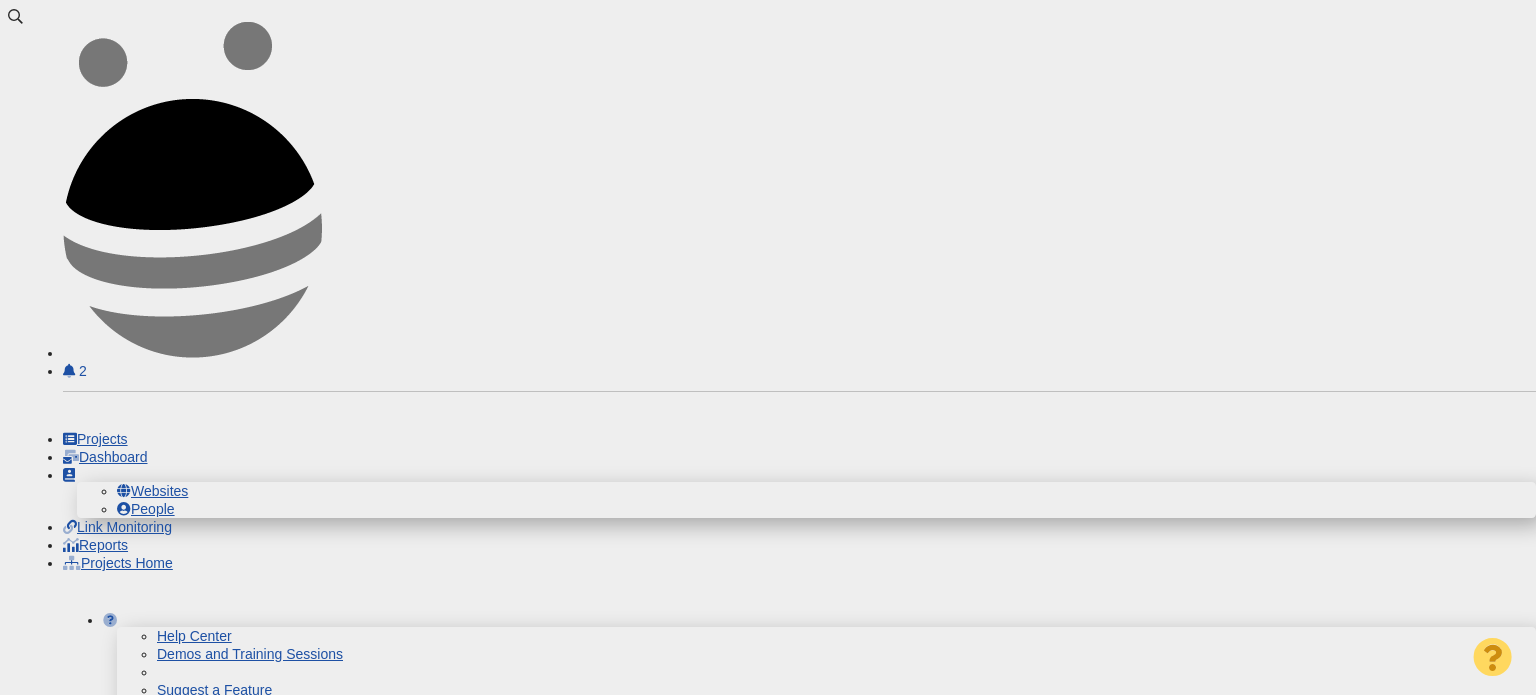 type on "court" 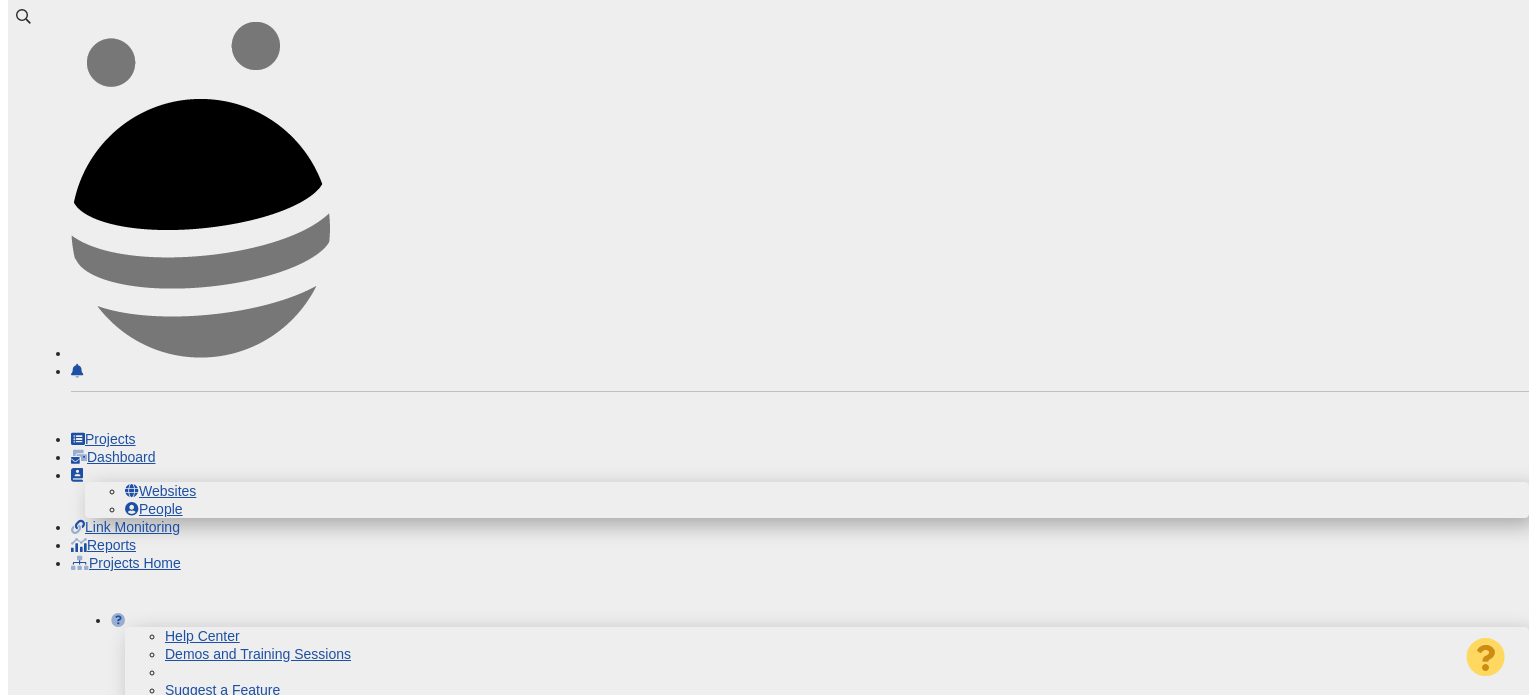scroll, scrollTop: 0, scrollLeft: 0, axis: both 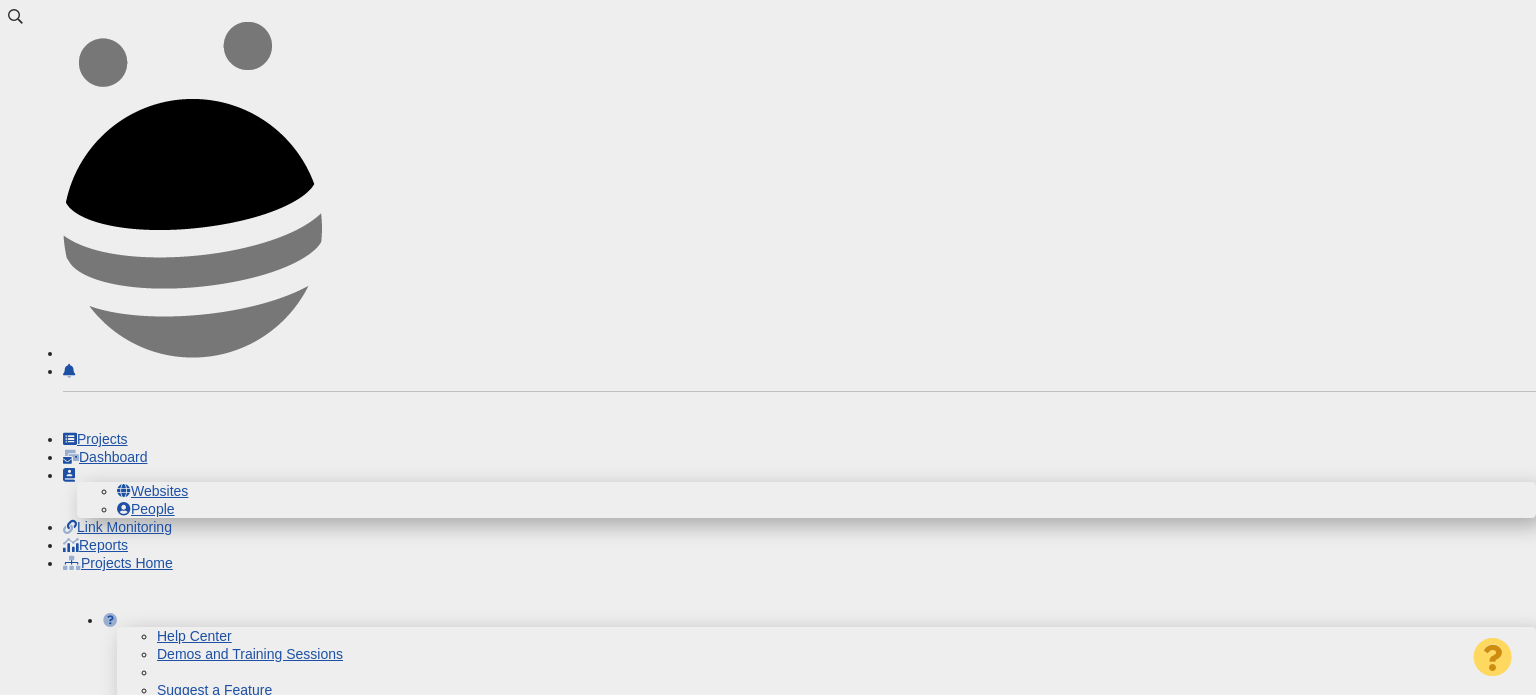 click at bounding box center [444, 6614] 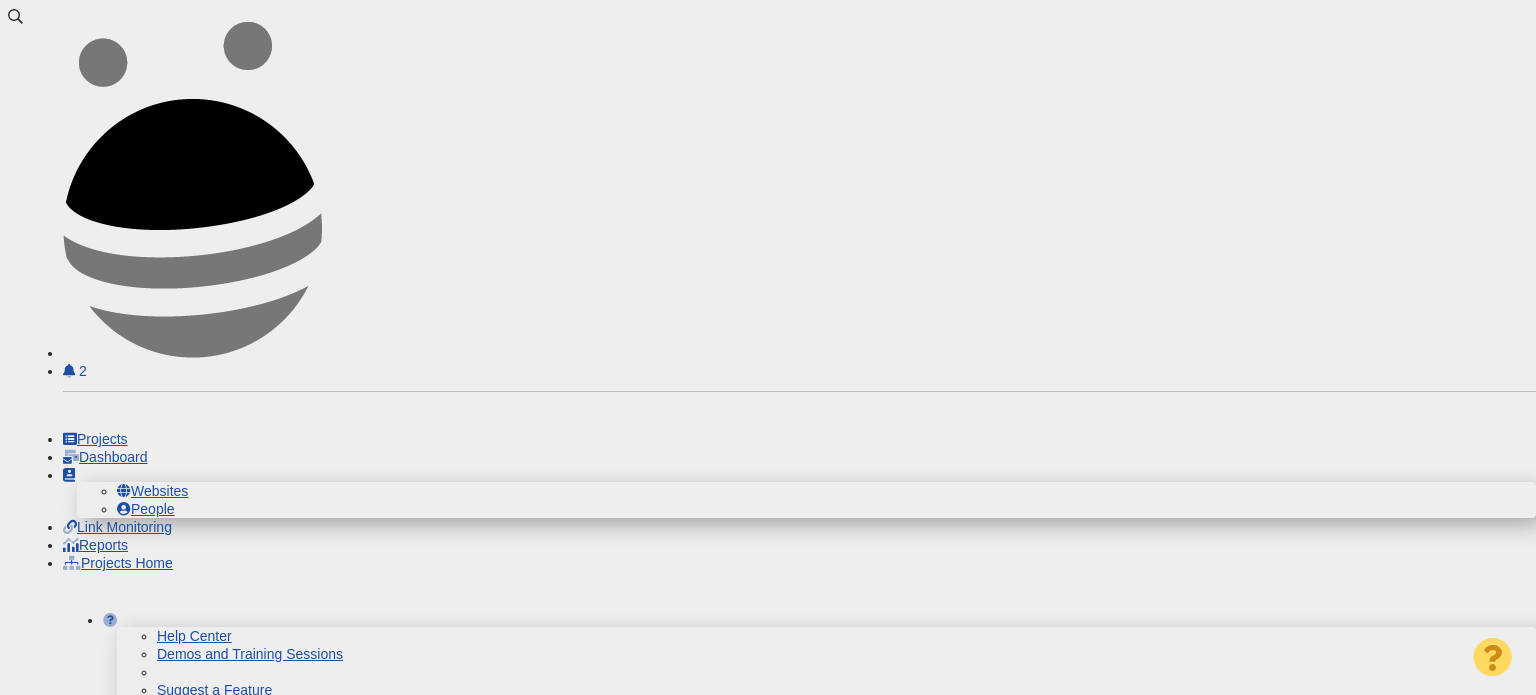 click at bounding box center [650, 6566] 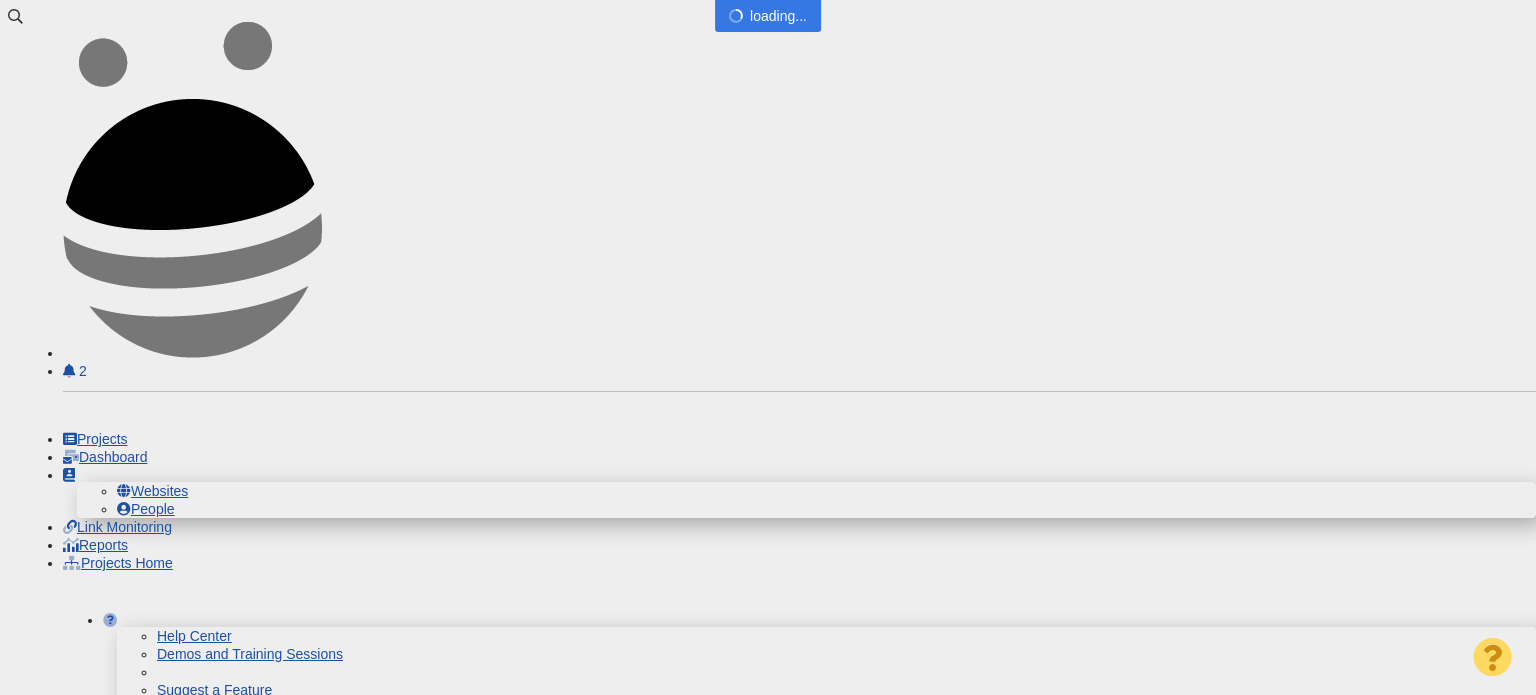 click at bounding box center (768, 347) 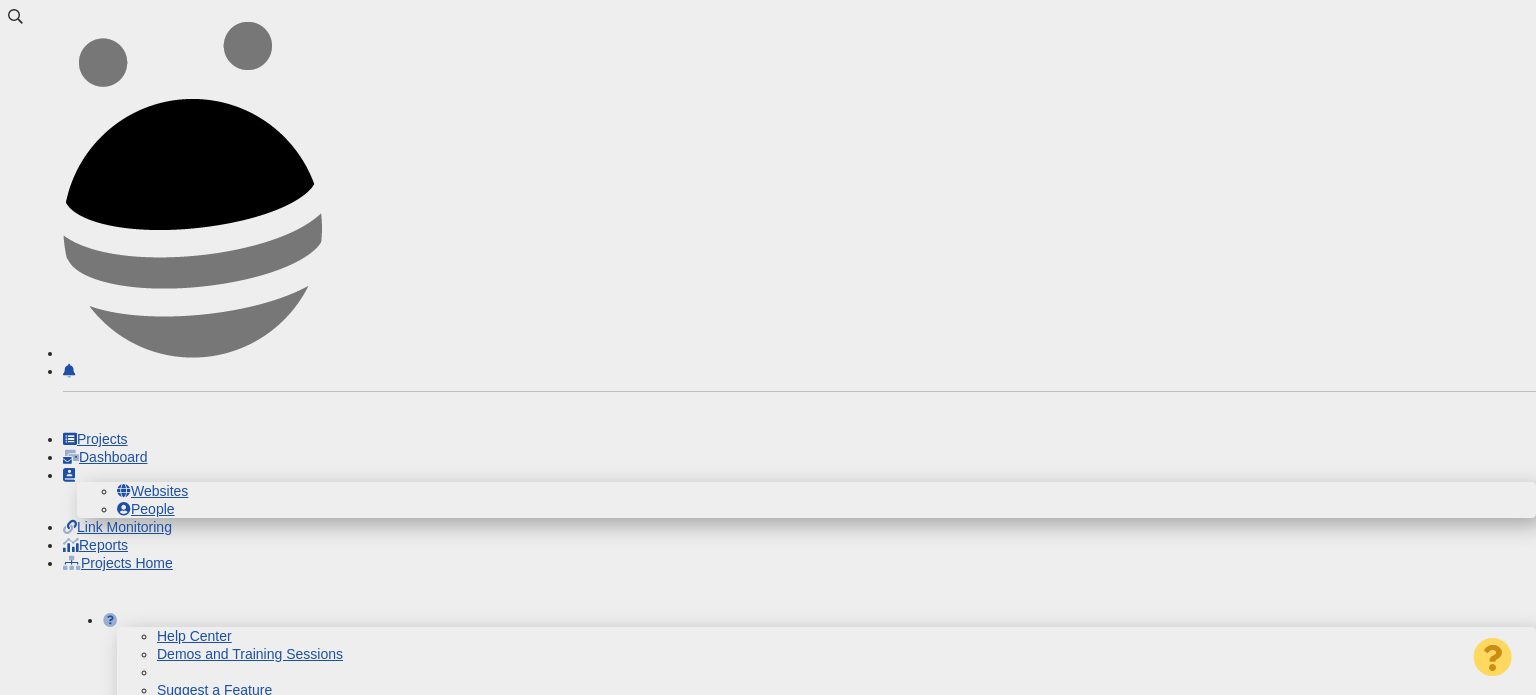 scroll, scrollTop: 0, scrollLeft: 0, axis: both 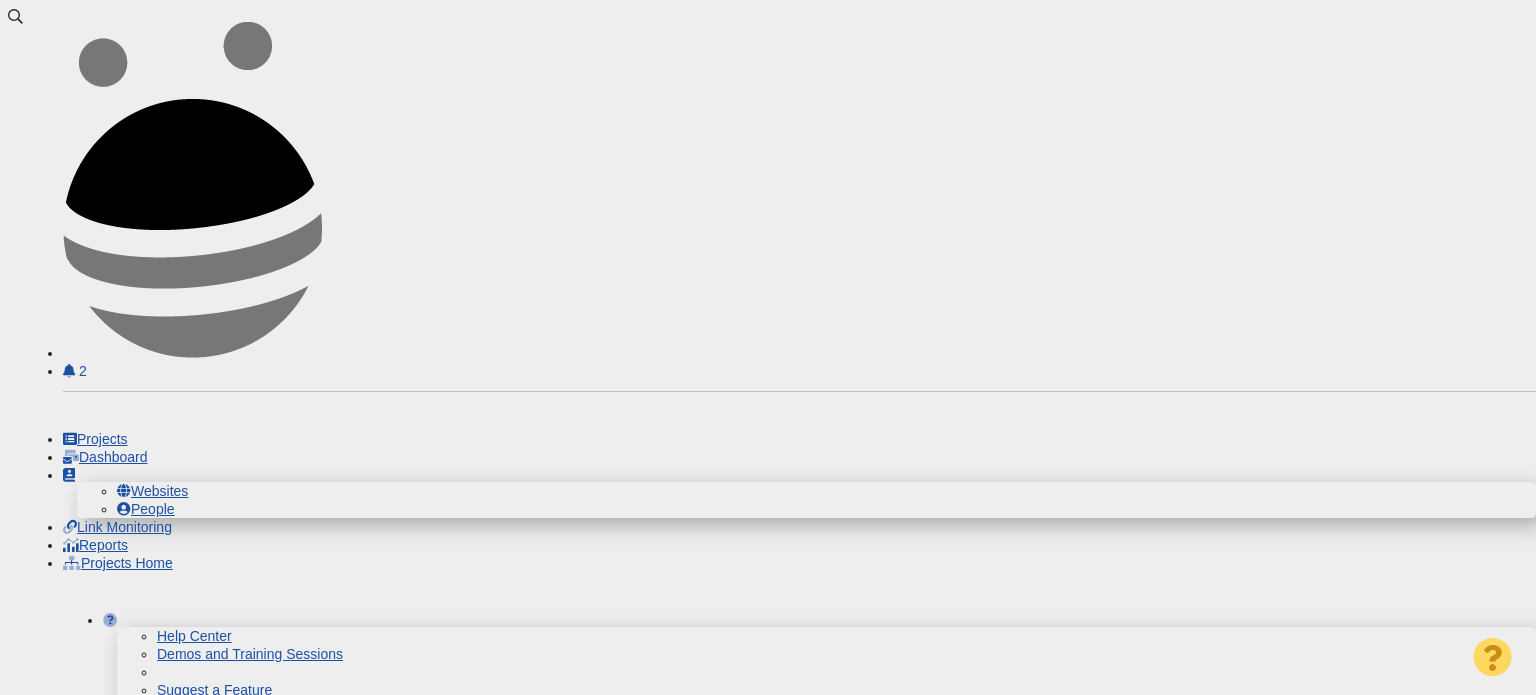 click at bounding box center [650, 6530] 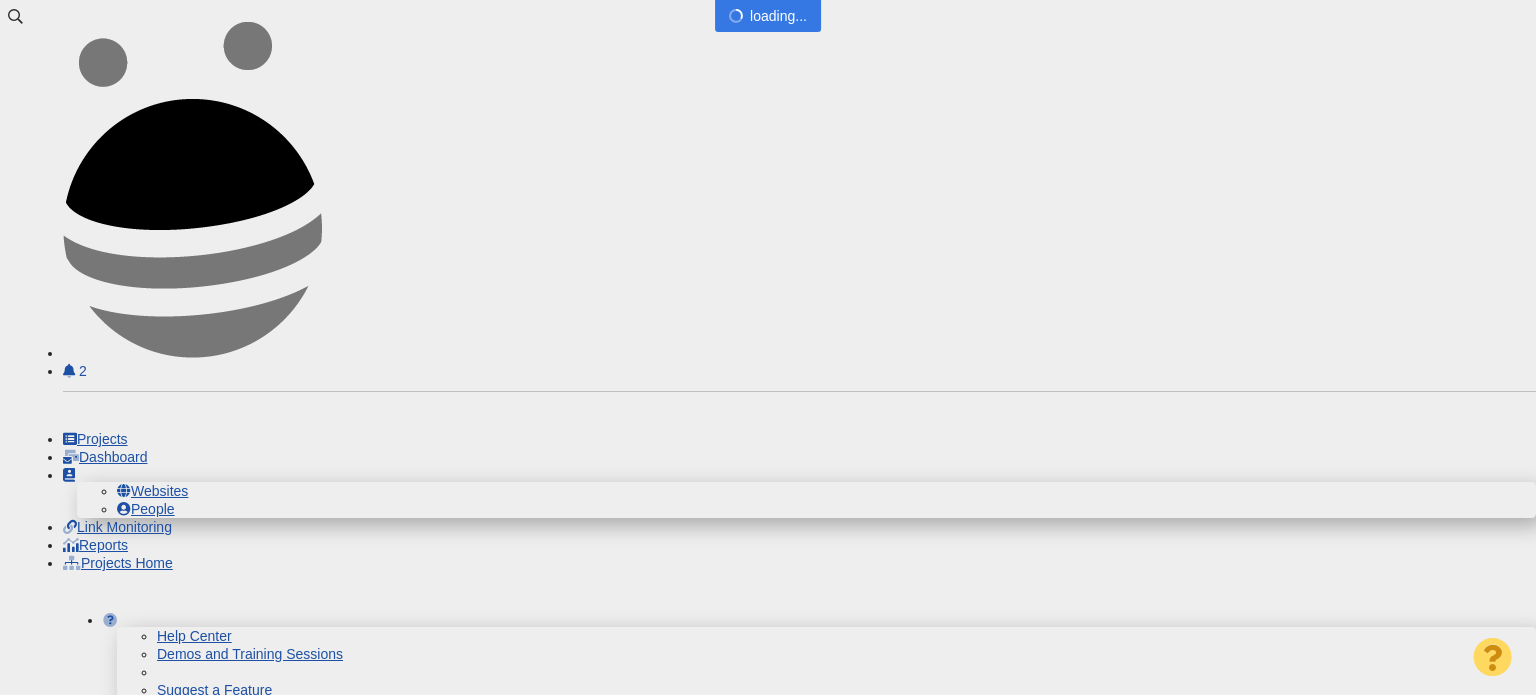 type on "[FIRST]" 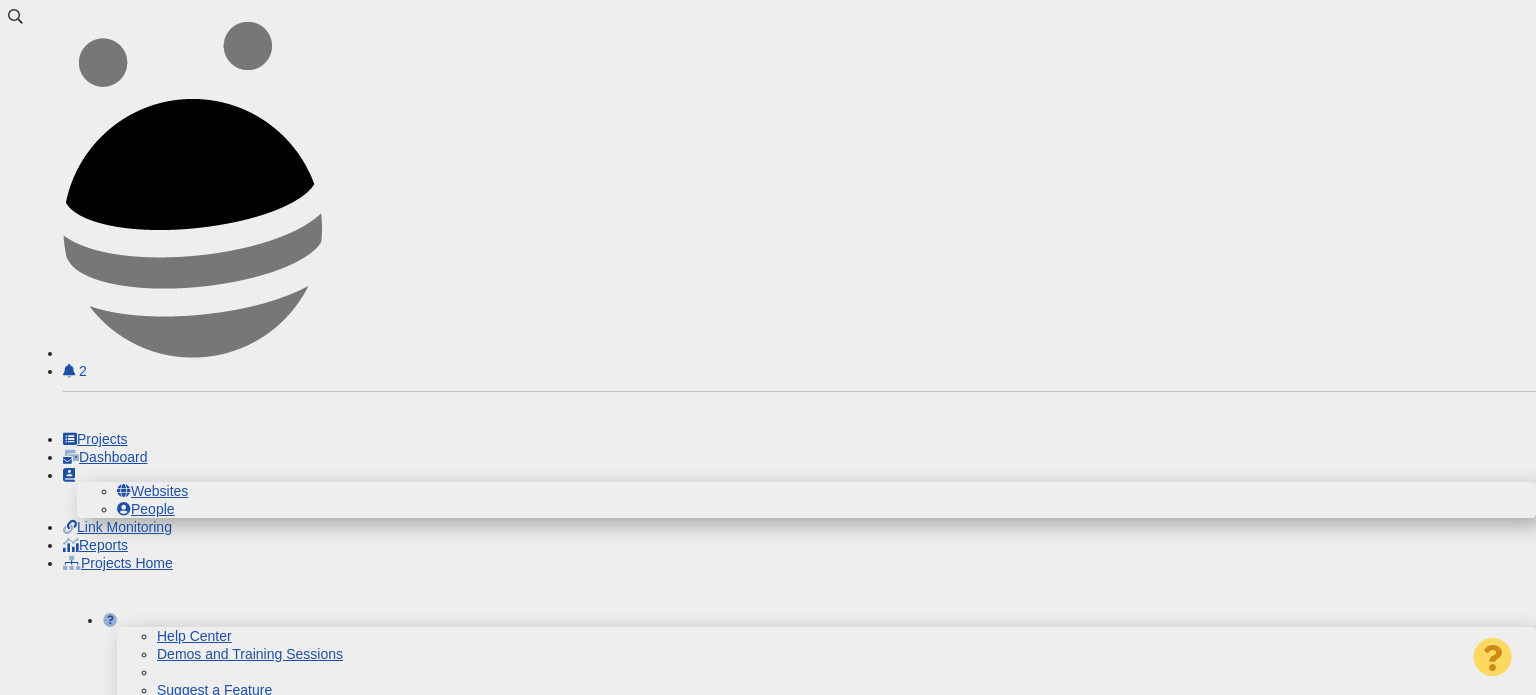 scroll, scrollTop: 0, scrollLeft: 488, axis: horizontal 